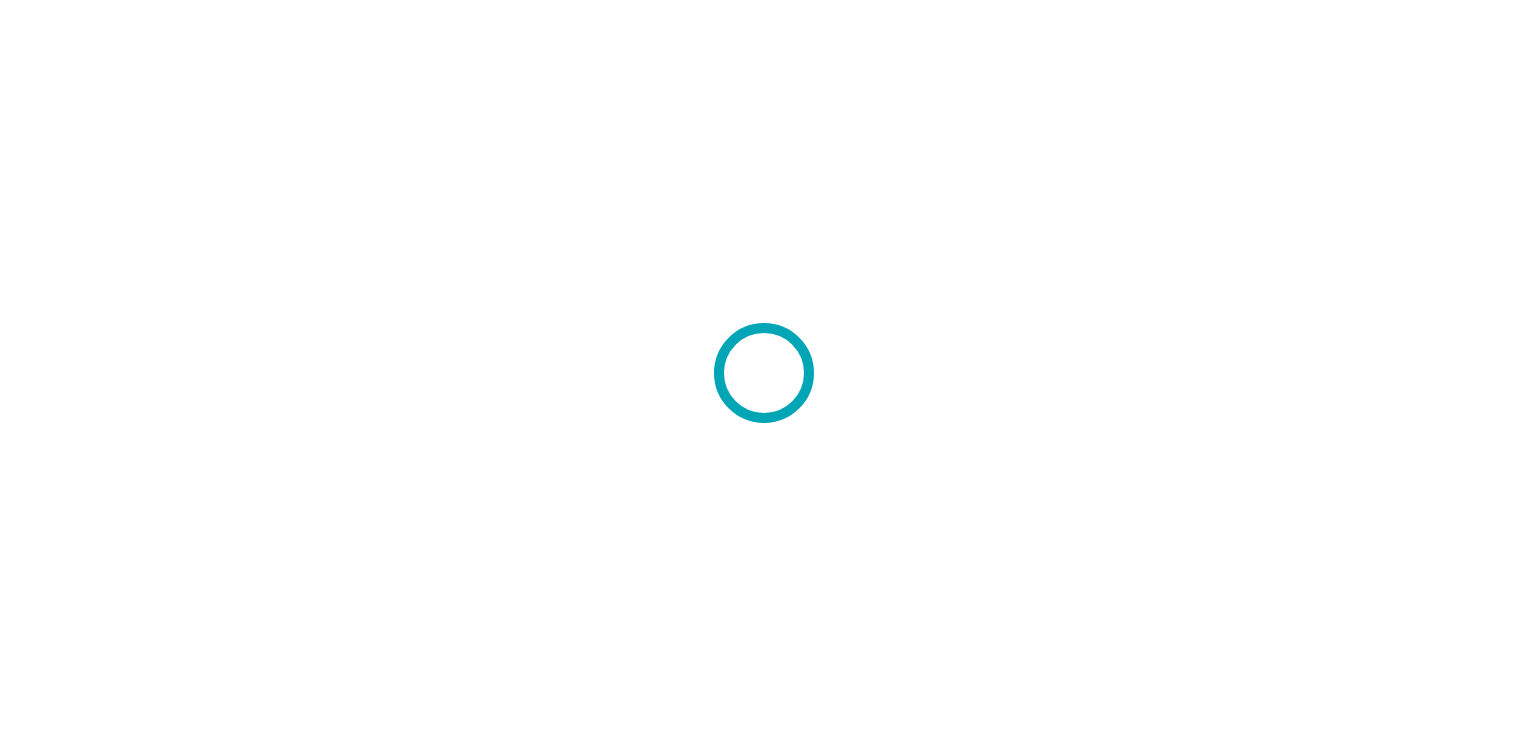 scroll, scrollTop: 0, scrollLeft: 0, axis: both 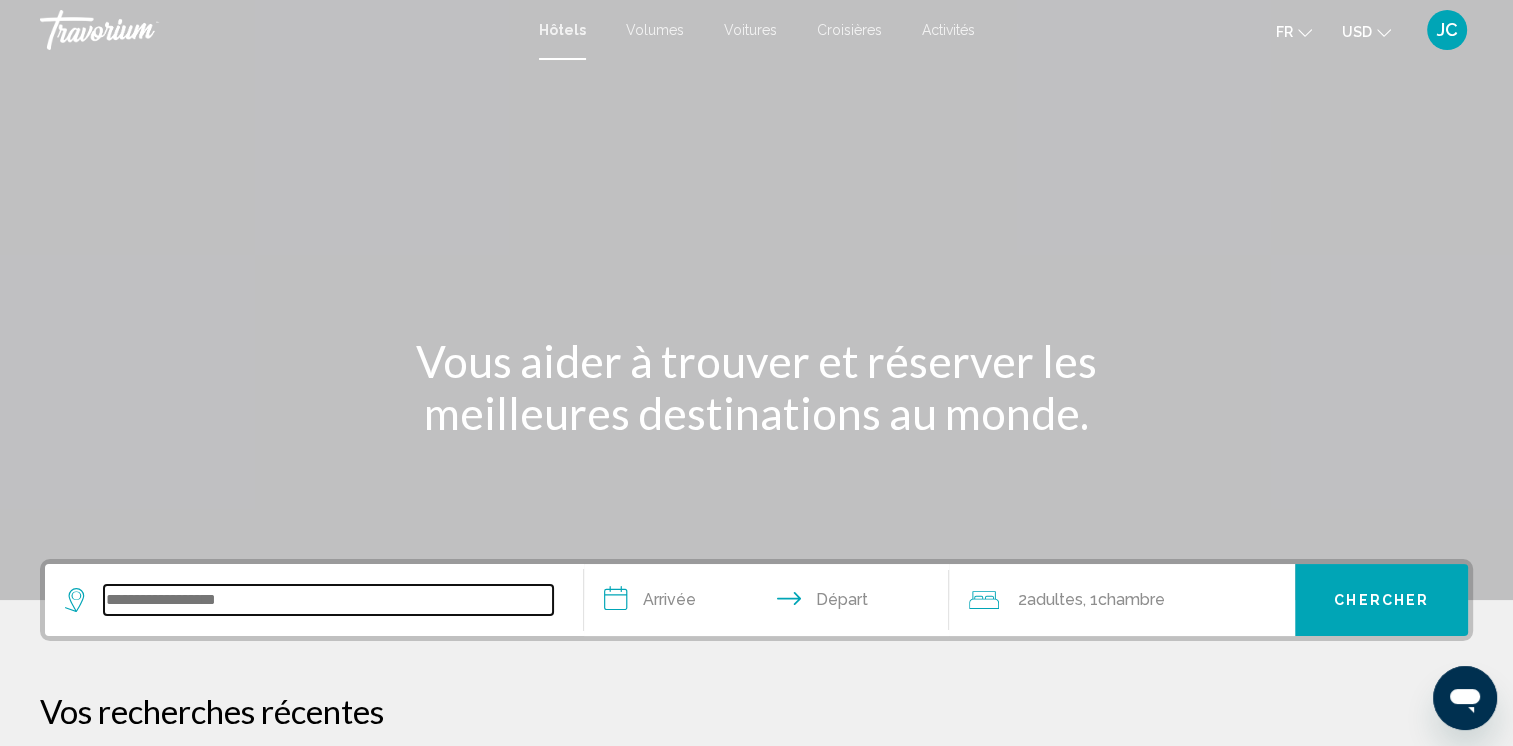 click at bounding box center (328, 600) 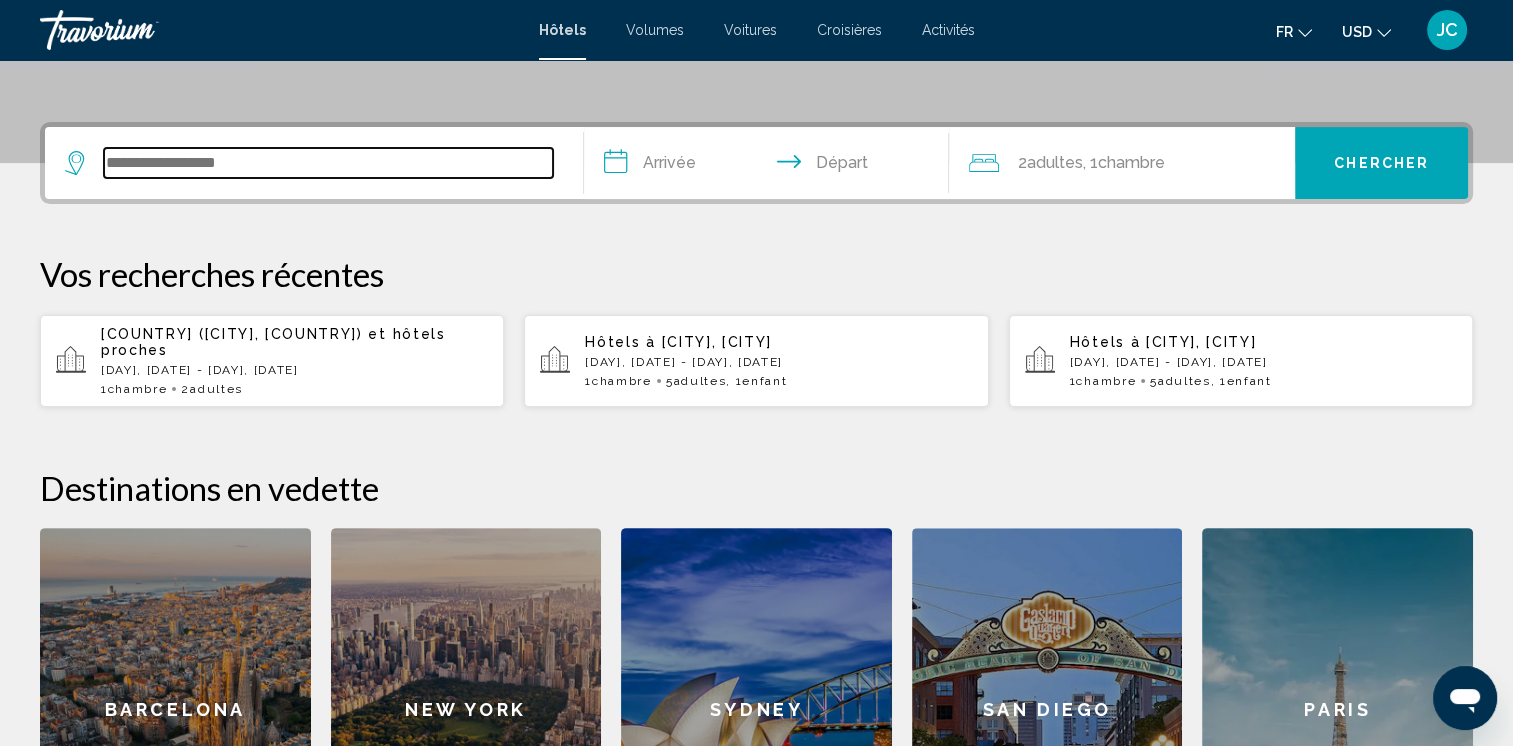 scroll, scrollTop: 493, scrollLeft: 0, axis: vertical 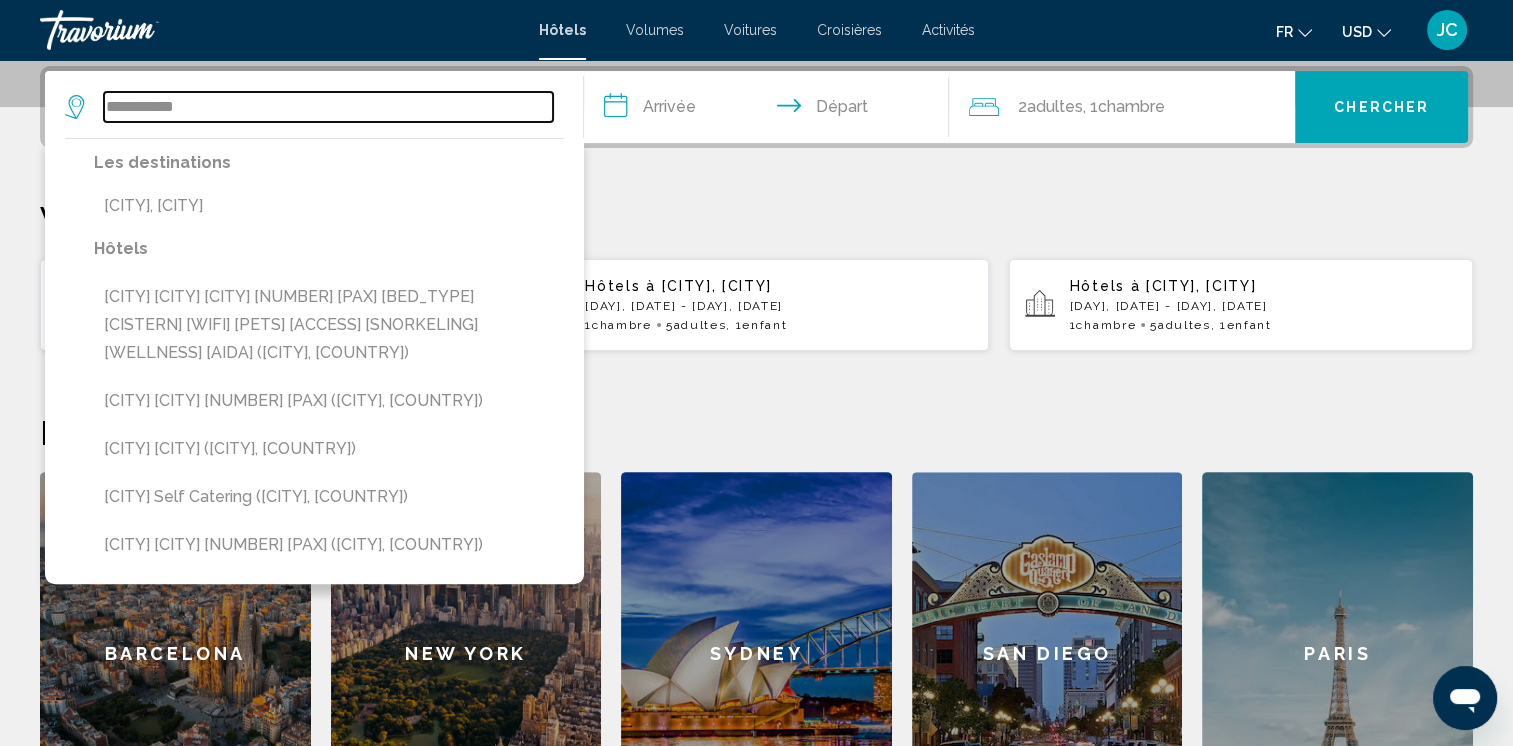 type on "**********" 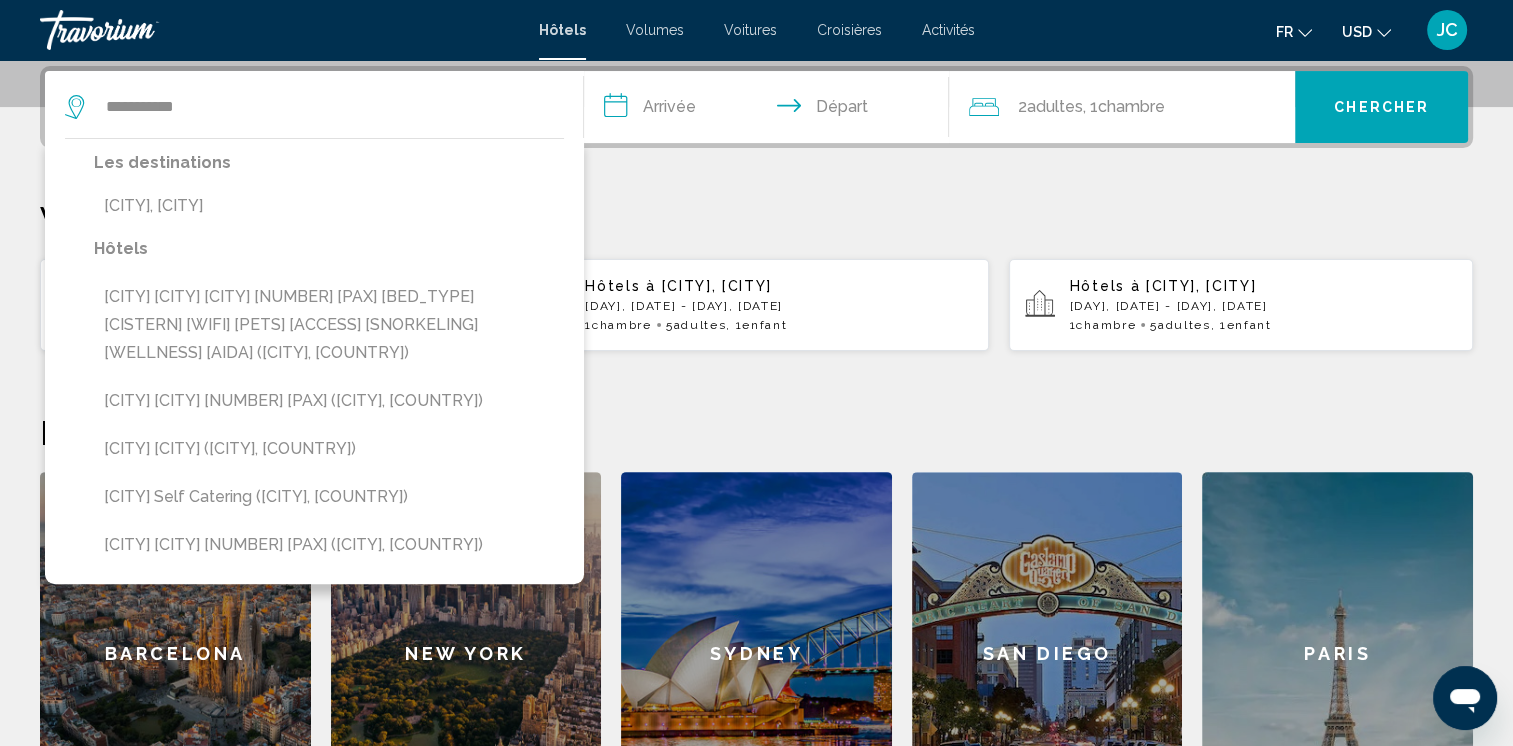 click on "**********" at bounding box center [771, 110] 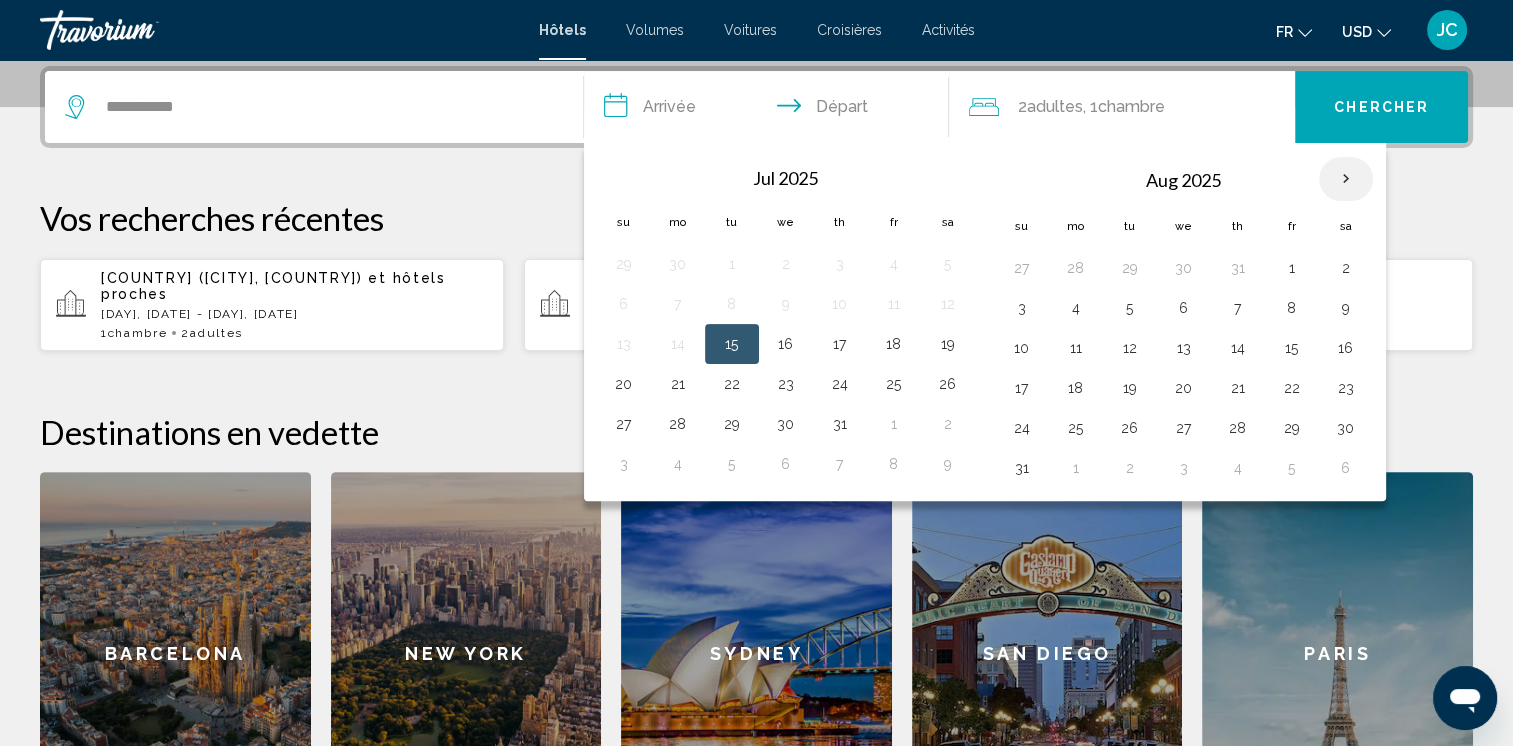 click at bounding box center [1346, 179] 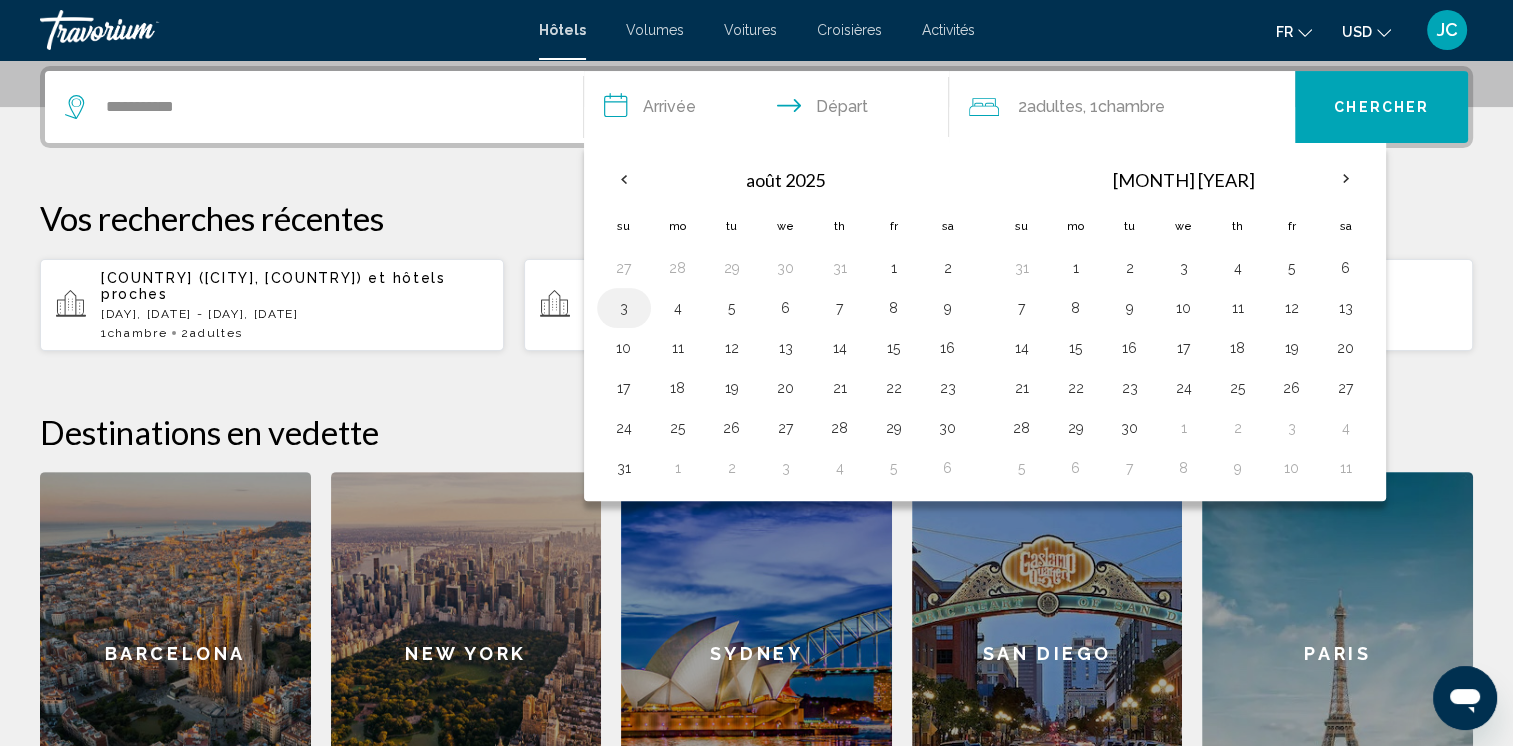 click on "3" at bounding box center (624, 308) 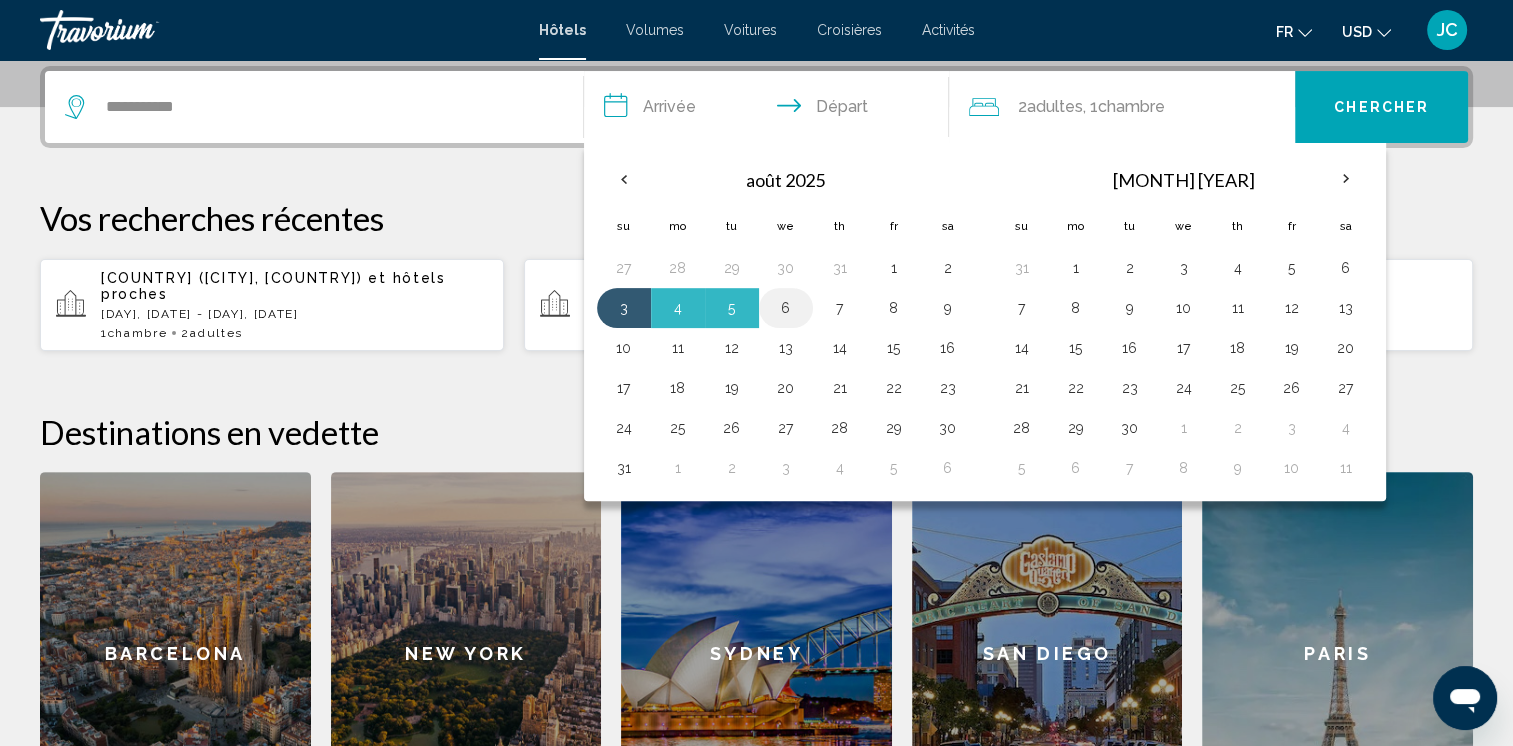 click on "6" at bounding box center (786, 308) 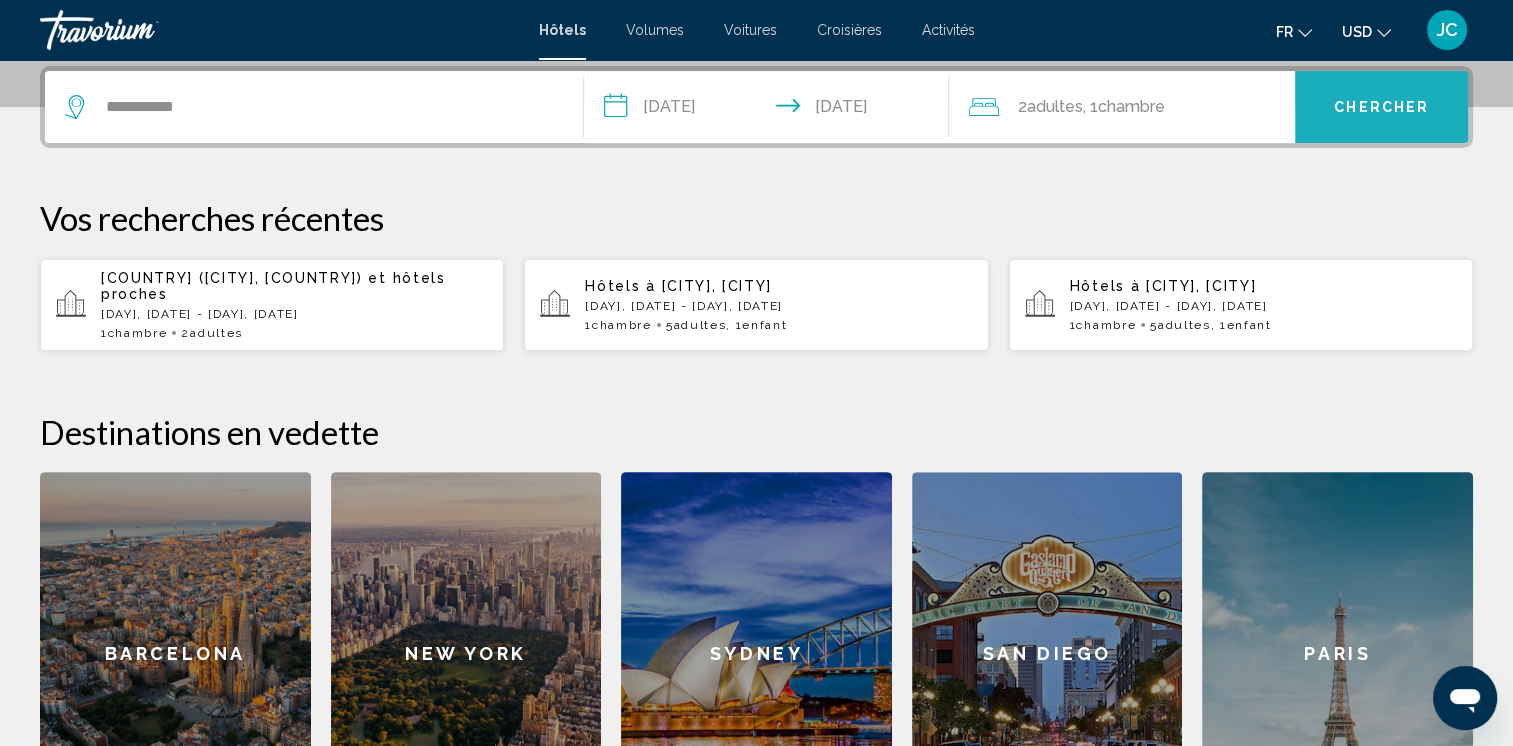 click on "Chercher" at bounding box center (1381, 107) 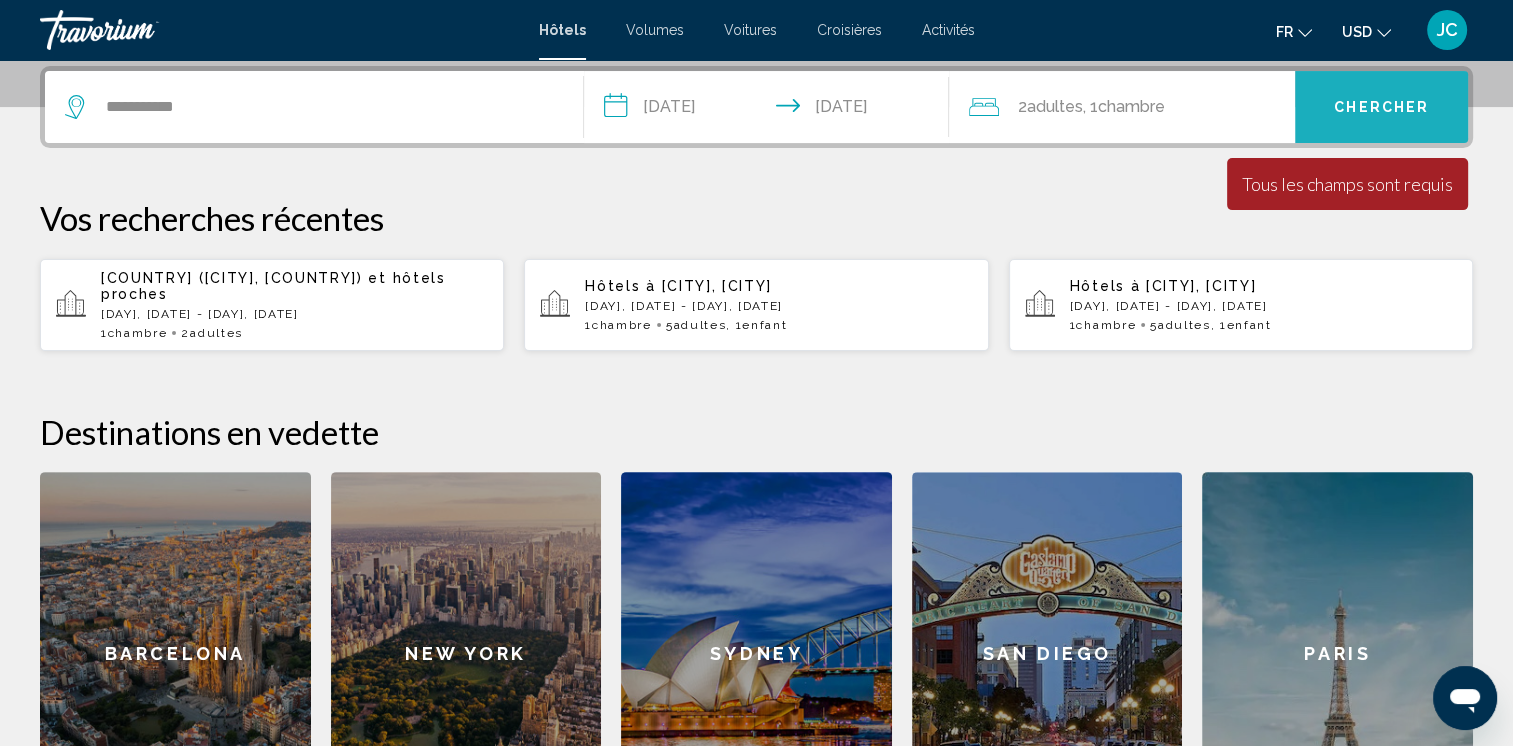 click on "Chercher" at bounding box center (1381, 107) 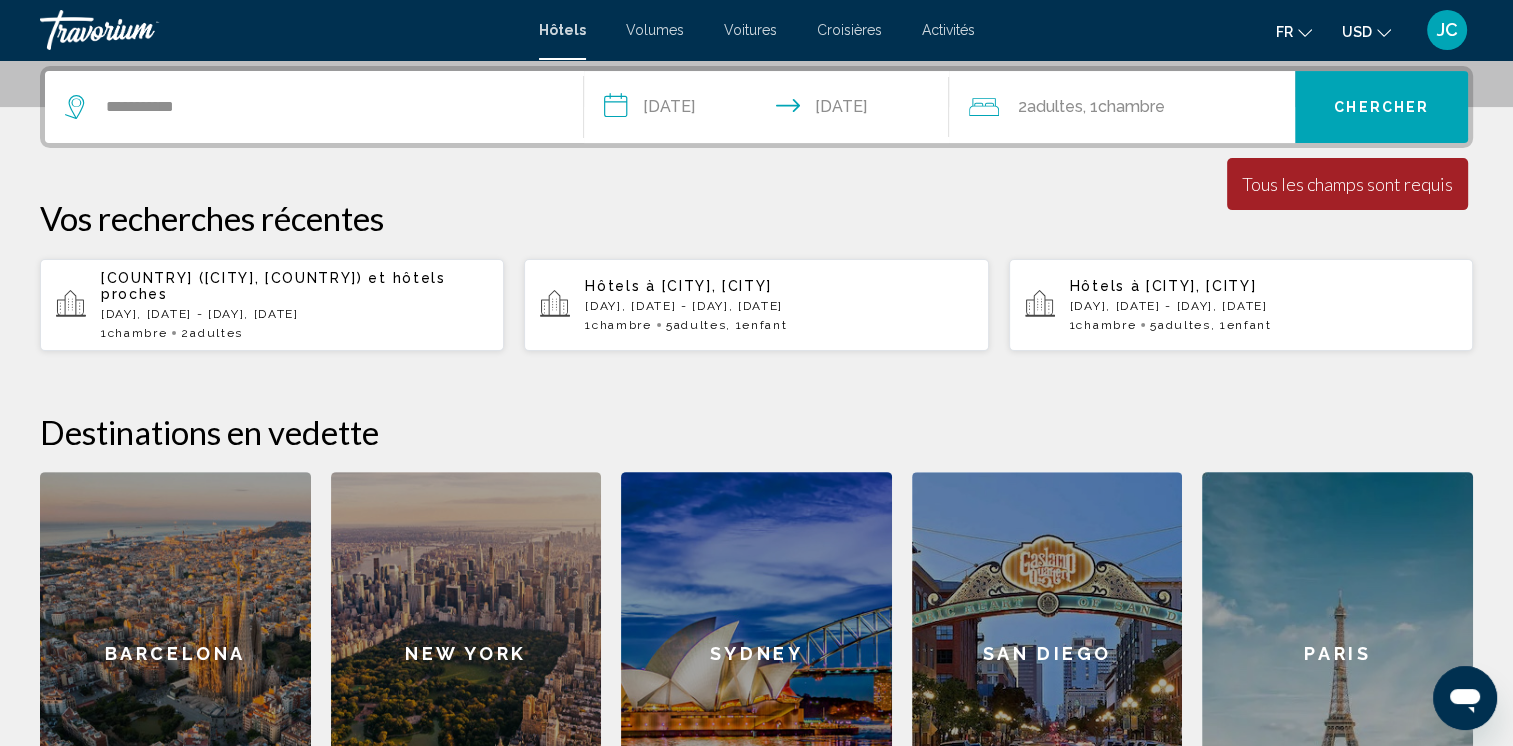 click on "Tous les champs sont requis" at bounding box center (1347, 184) 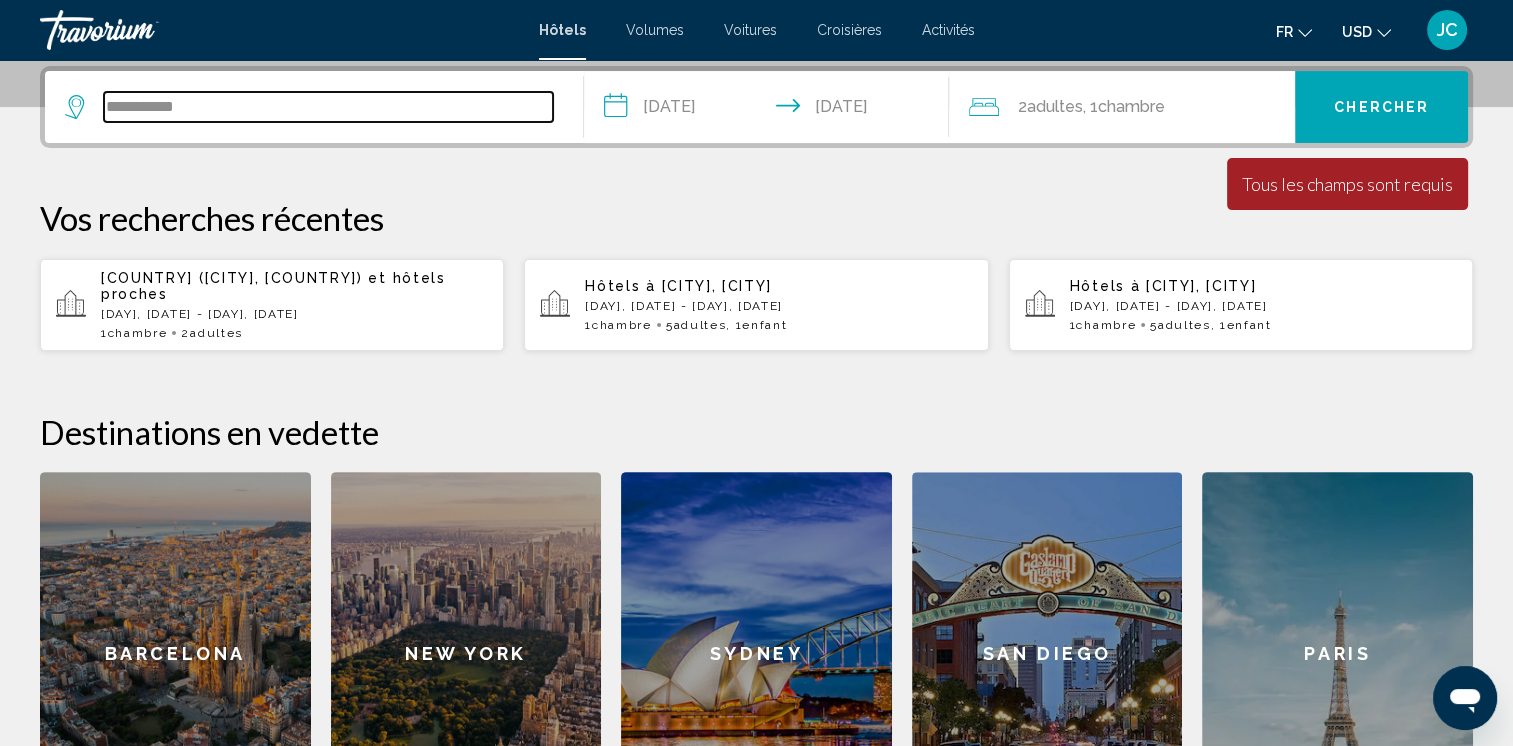 click on "**********" at bounding box center [328, 107] 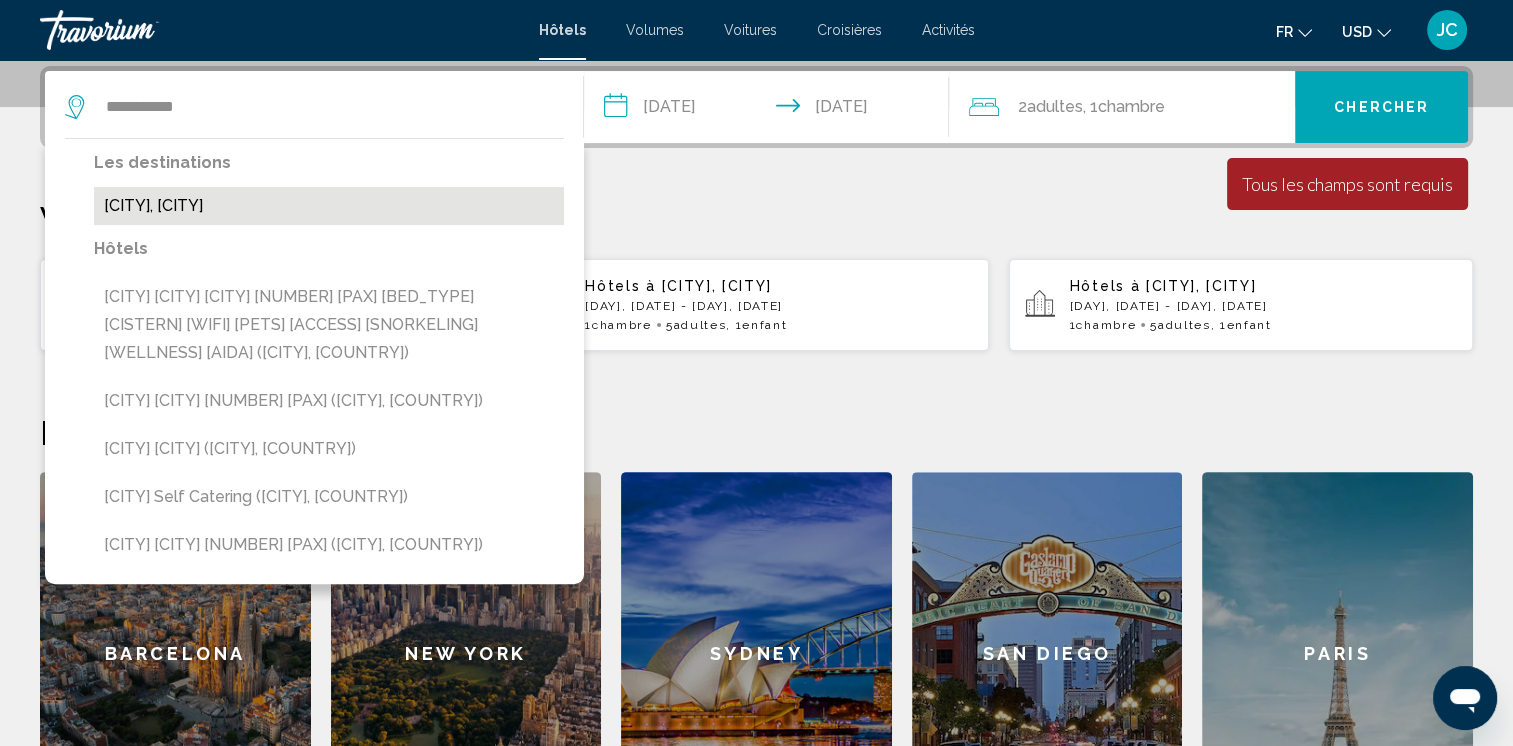 click on "[CITY], [CITY]" at bounding box center (329, 206) 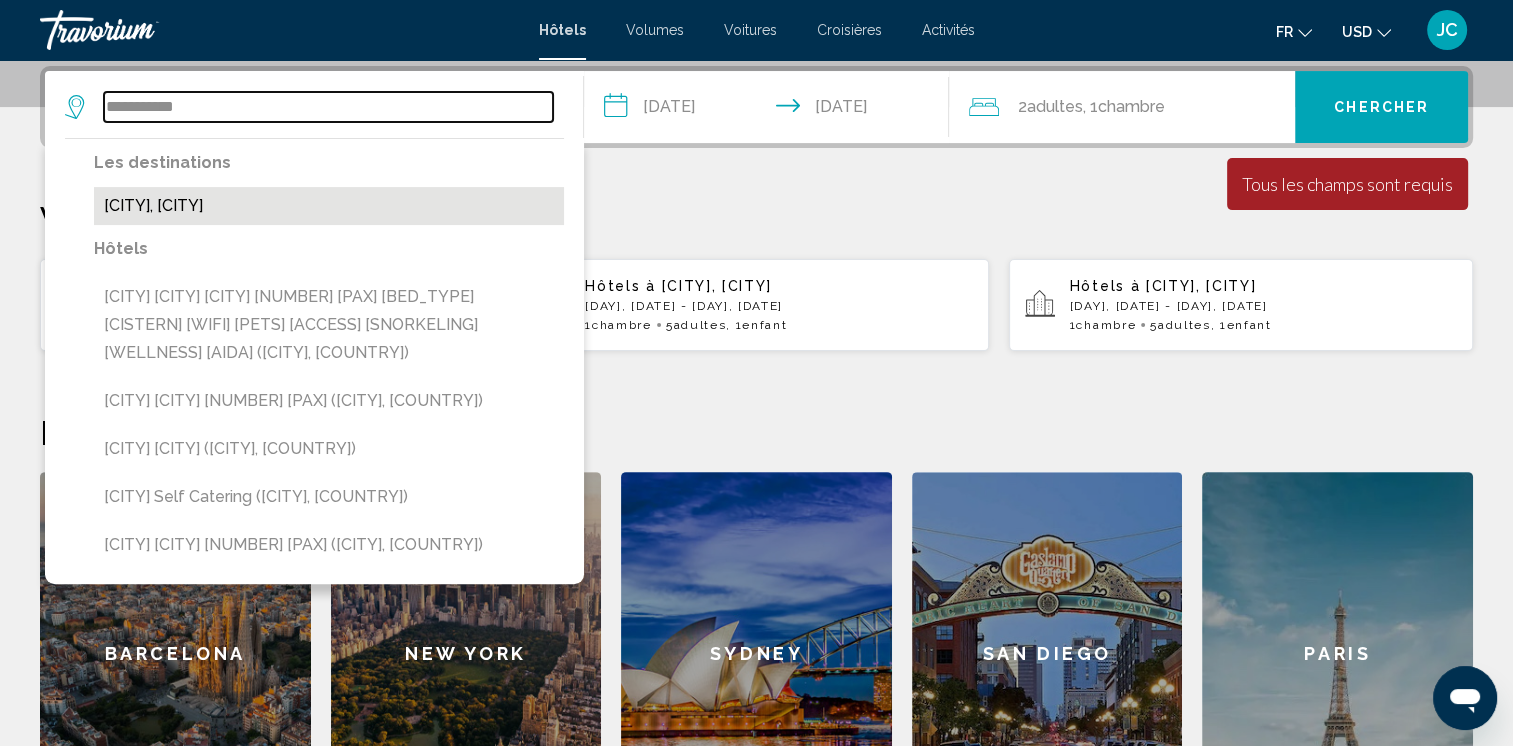 type on "**********" 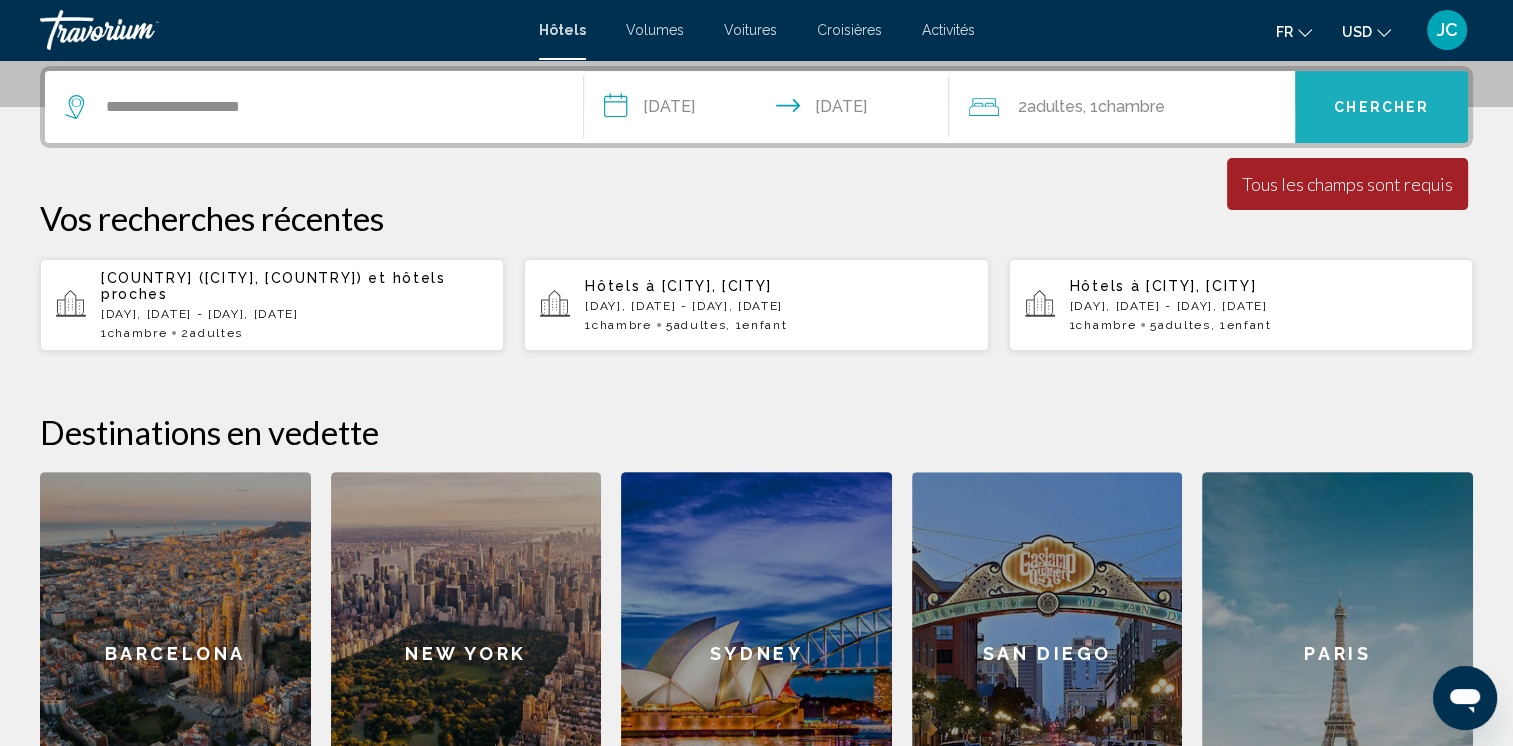 click on "Chercher" at bounding box center [1381, 108] 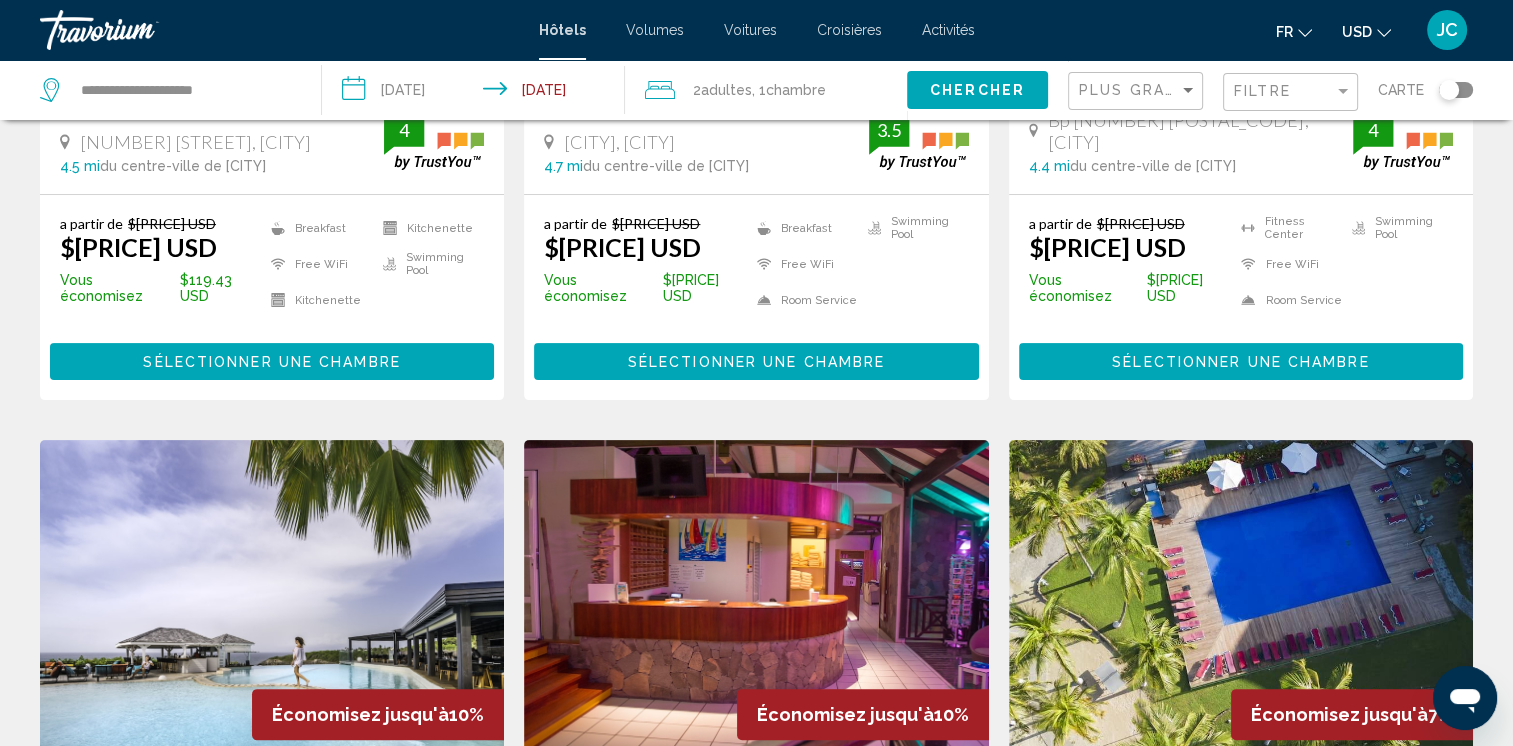 scroll, scrollTop: 0, scrollLeft: 0, axis: both 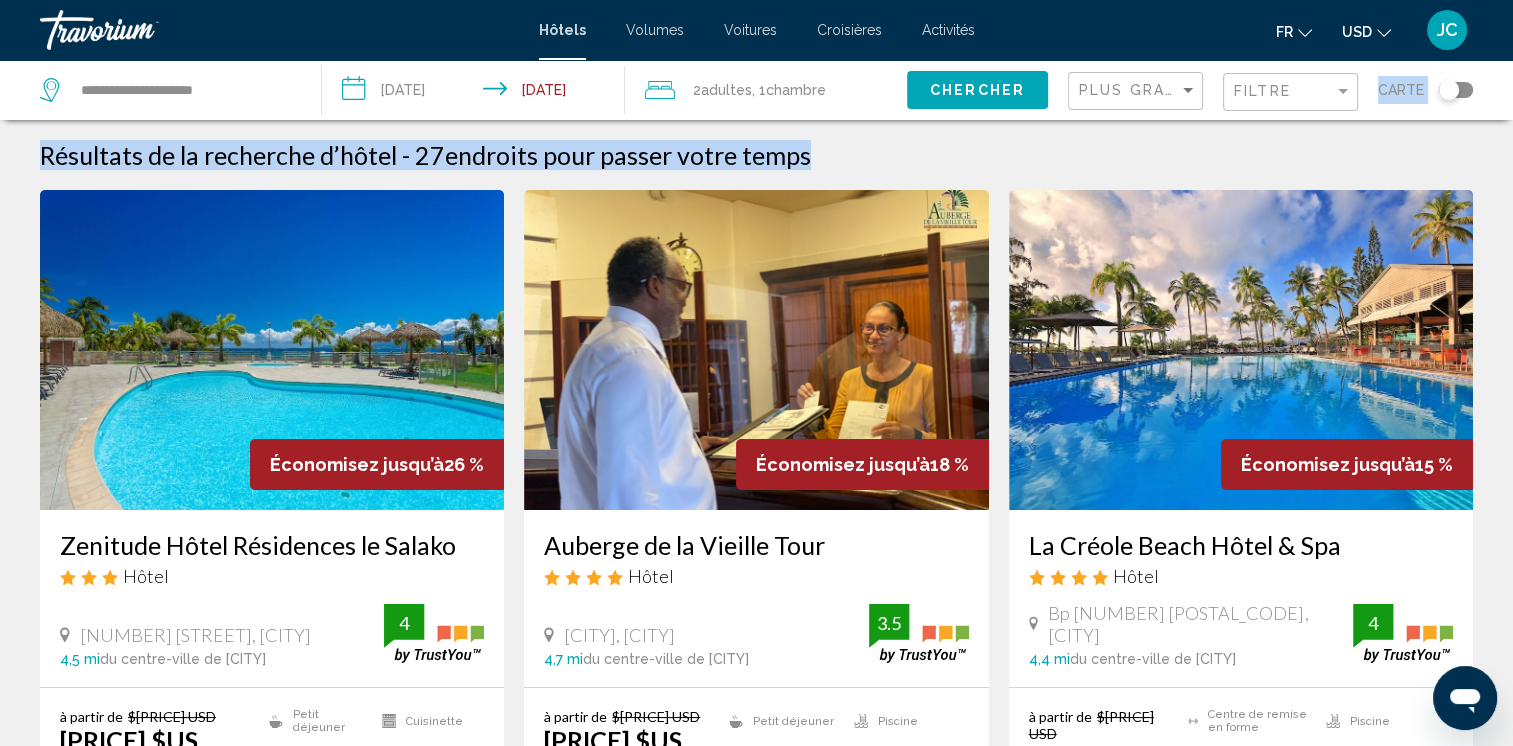 drag, startPoint x: 1360, startPoint y: 104, endPoint x: 1523, endPoint y: 143, distance: 167.60072 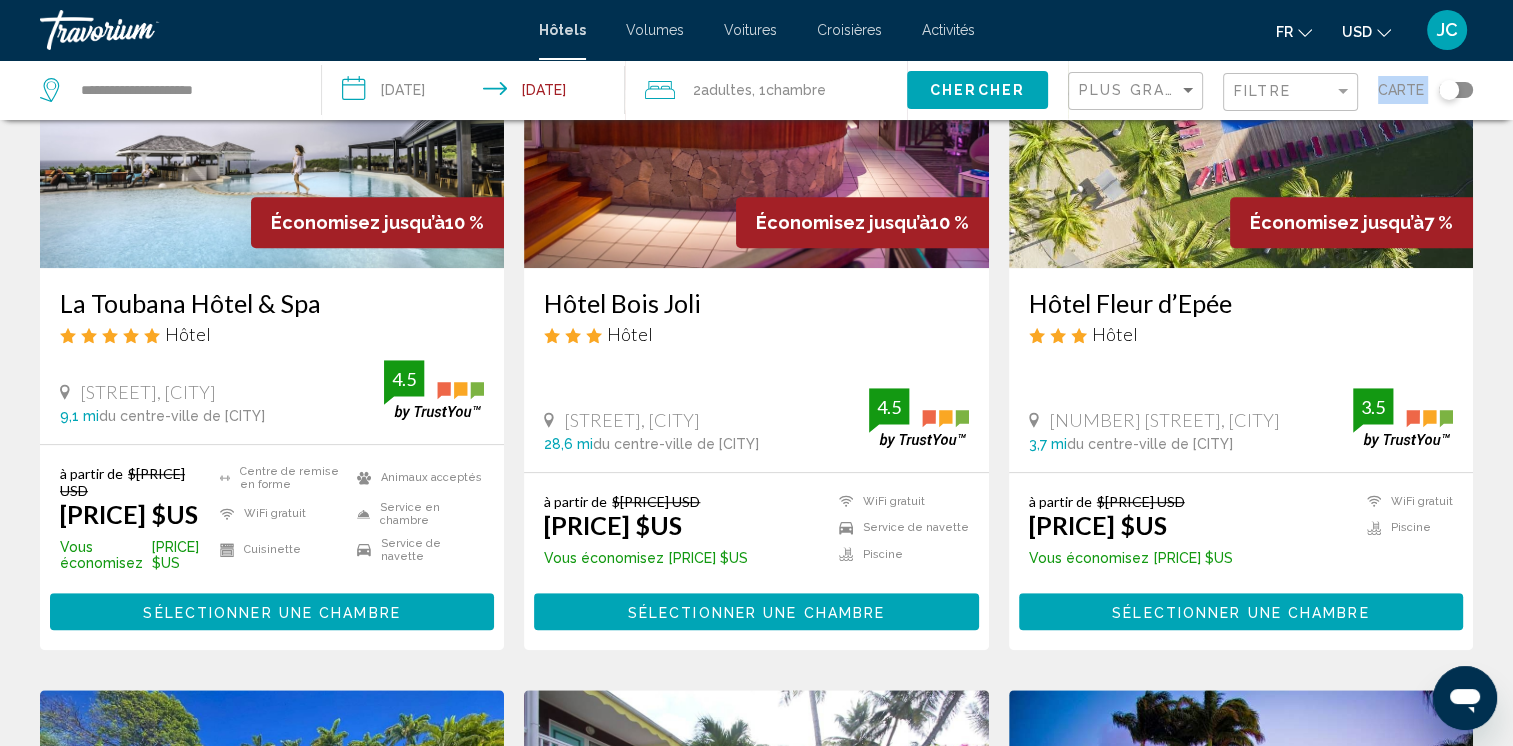 scroll, scrollTop: 993, scrollLeft: 0, axis: vertical 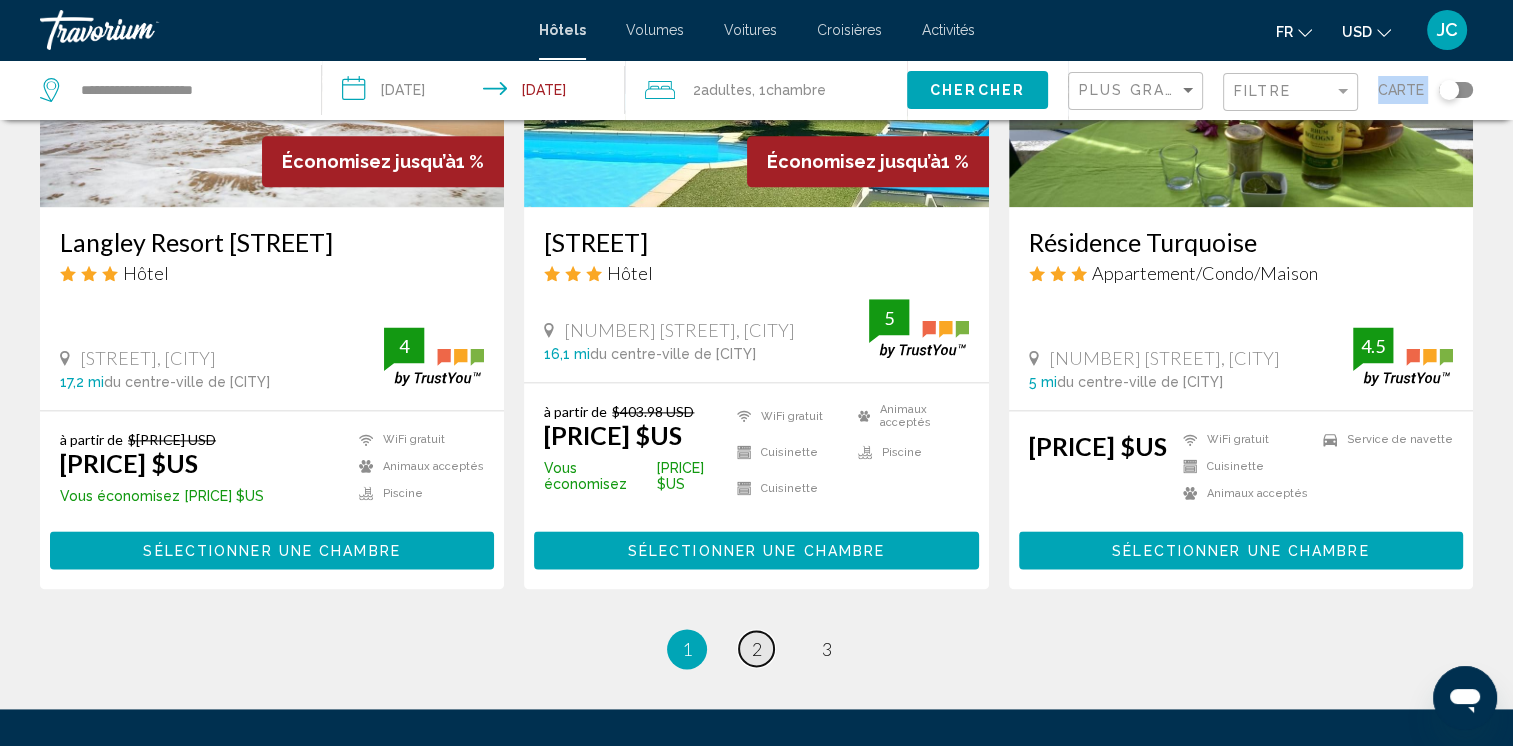 click on "page  2" at bounding box center (756, 648) 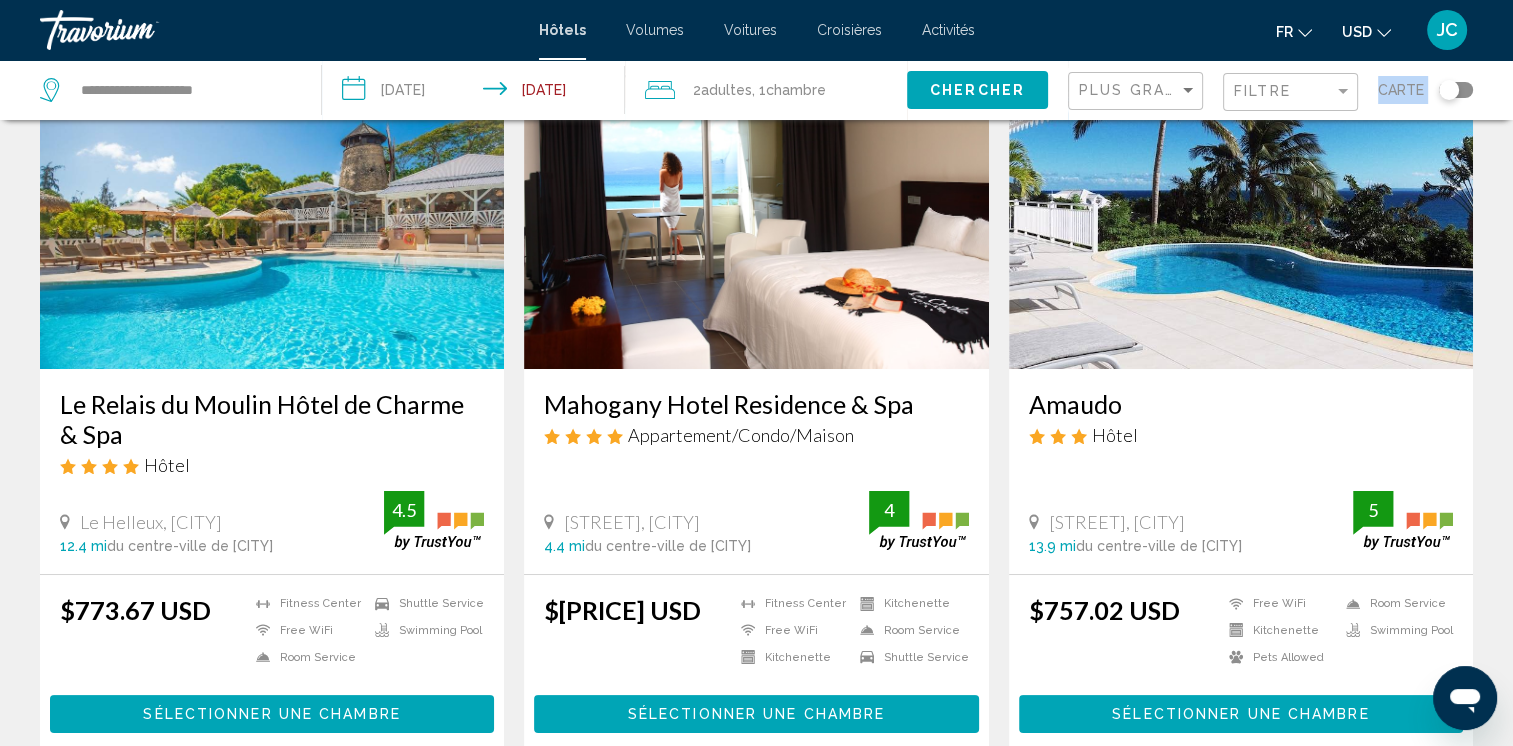 scroll, scrollTop: 0, scrollLeft: 0, axis: both 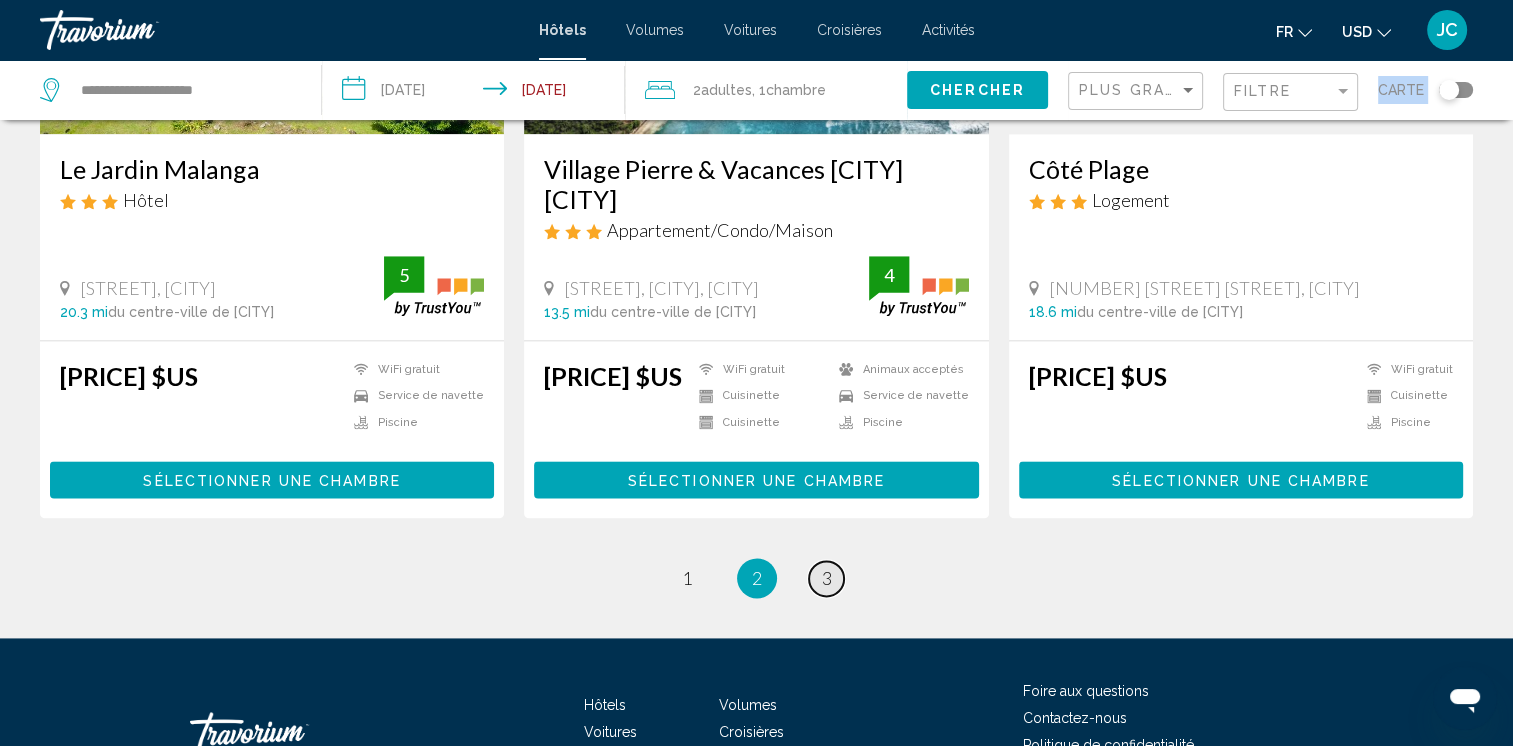 click on "3" at bounding box center (827, 578) 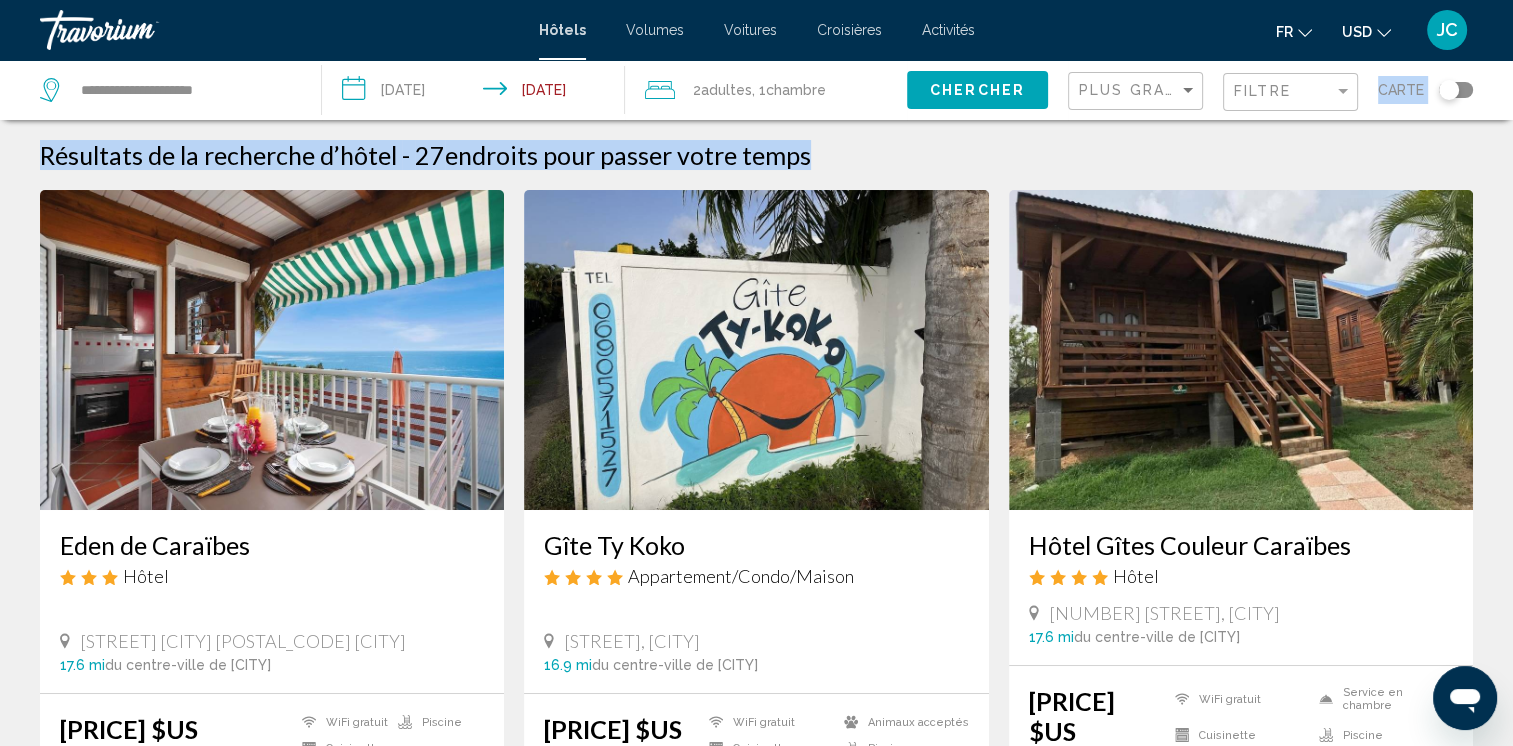scroll, scrollTop: 0, scrollLeft: 0, axis: both 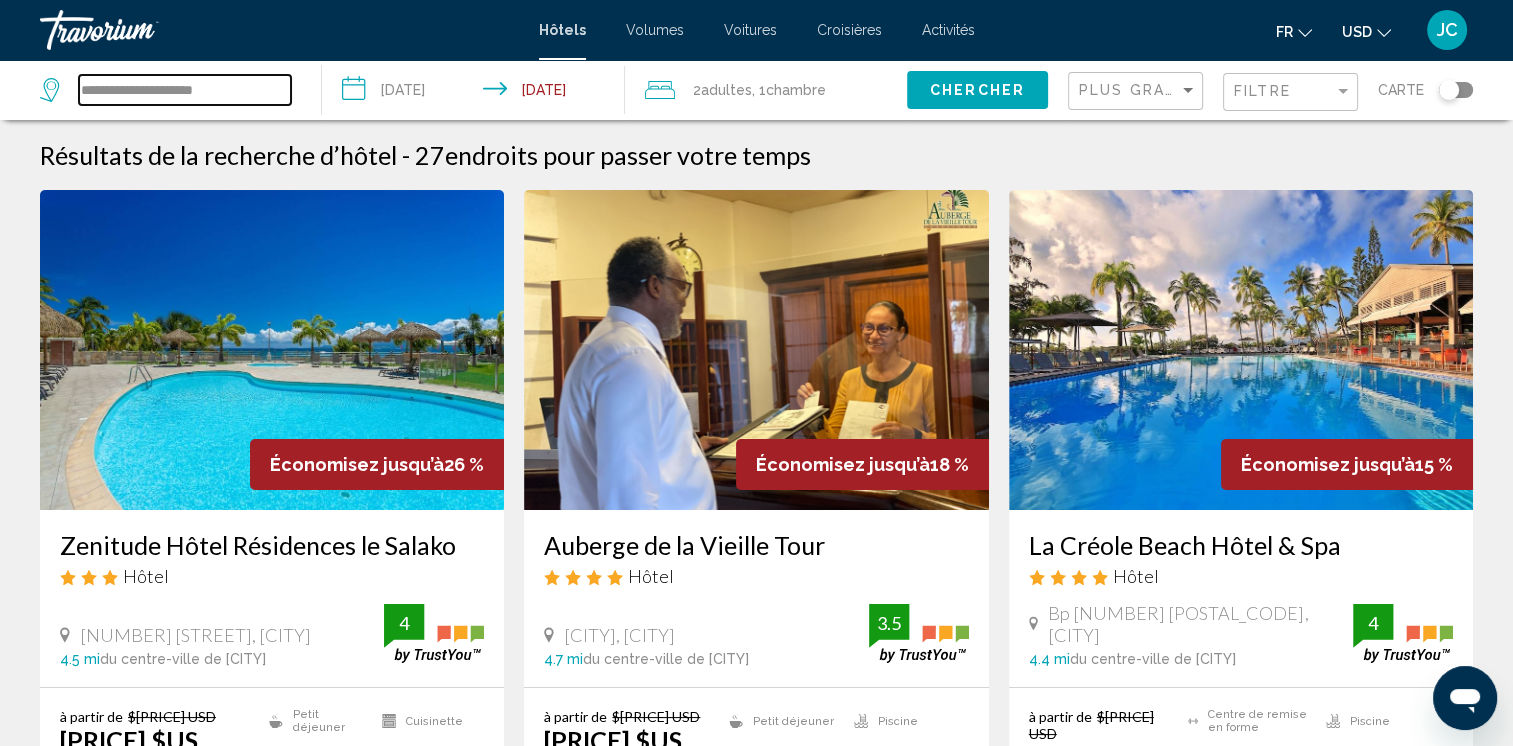 click on "**********" at bounding box center [185, 90] 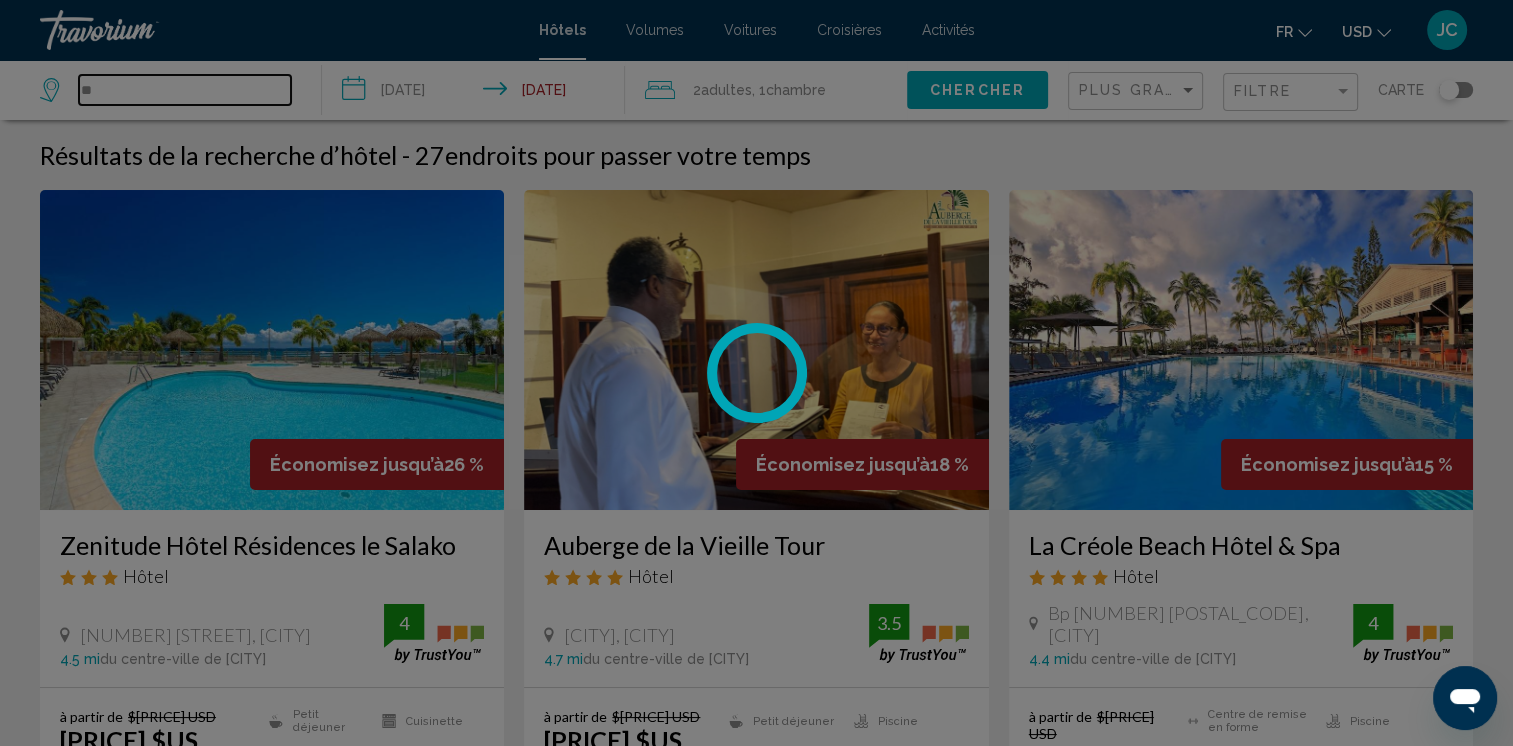 type on "*" 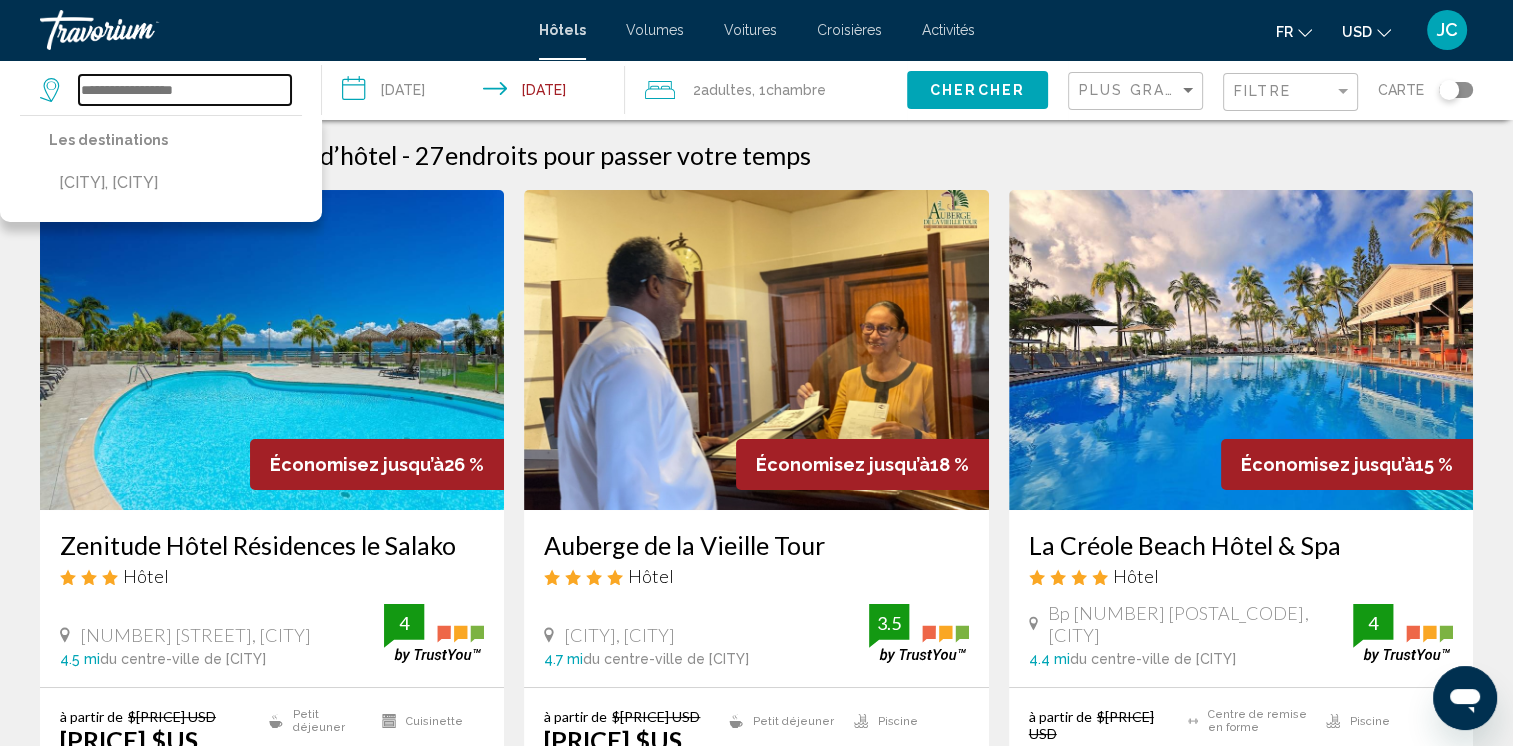 click at bounding box center (185, 90) 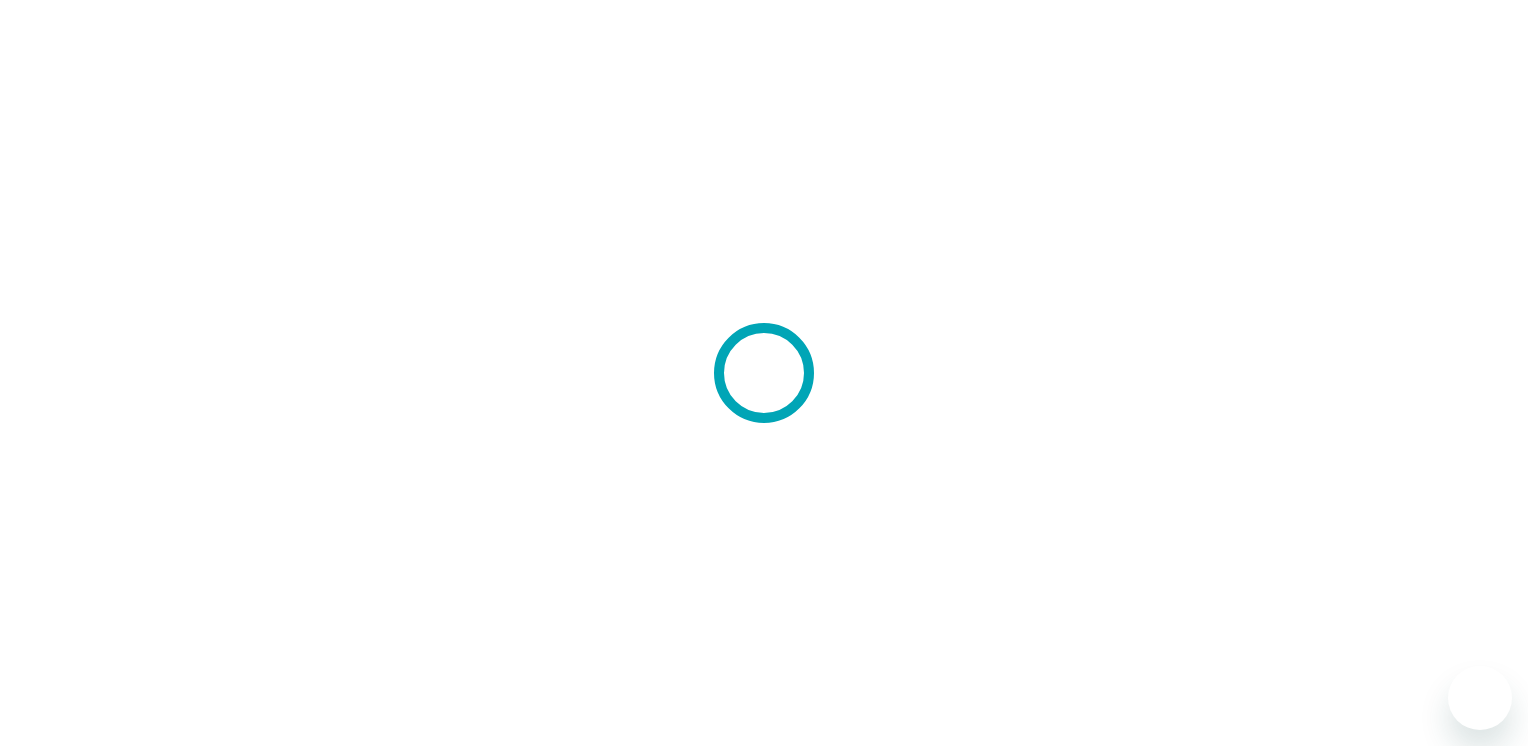 scroll, scrollTop: 0, scrollLeft: 0, axis: both 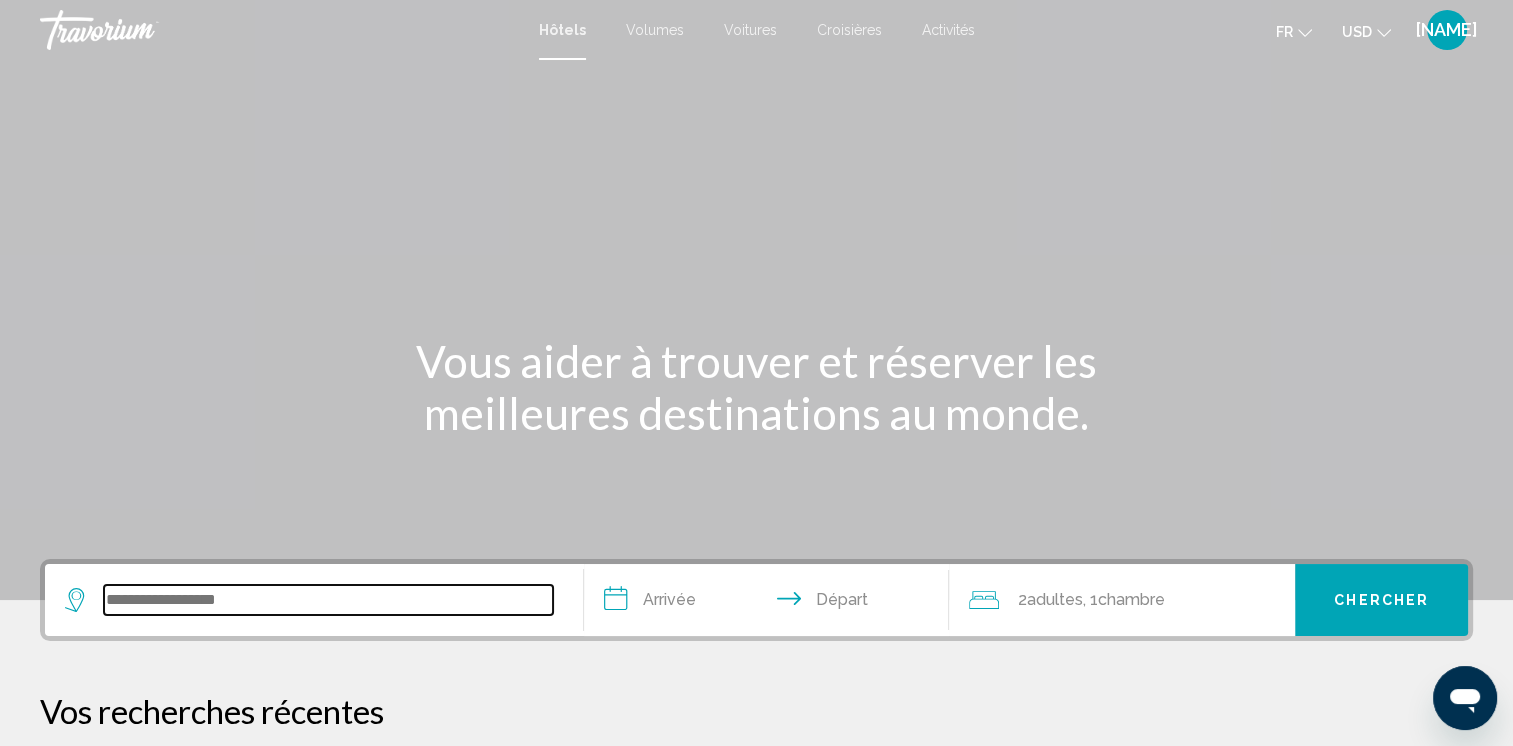 click at bounding box center (328, 600) 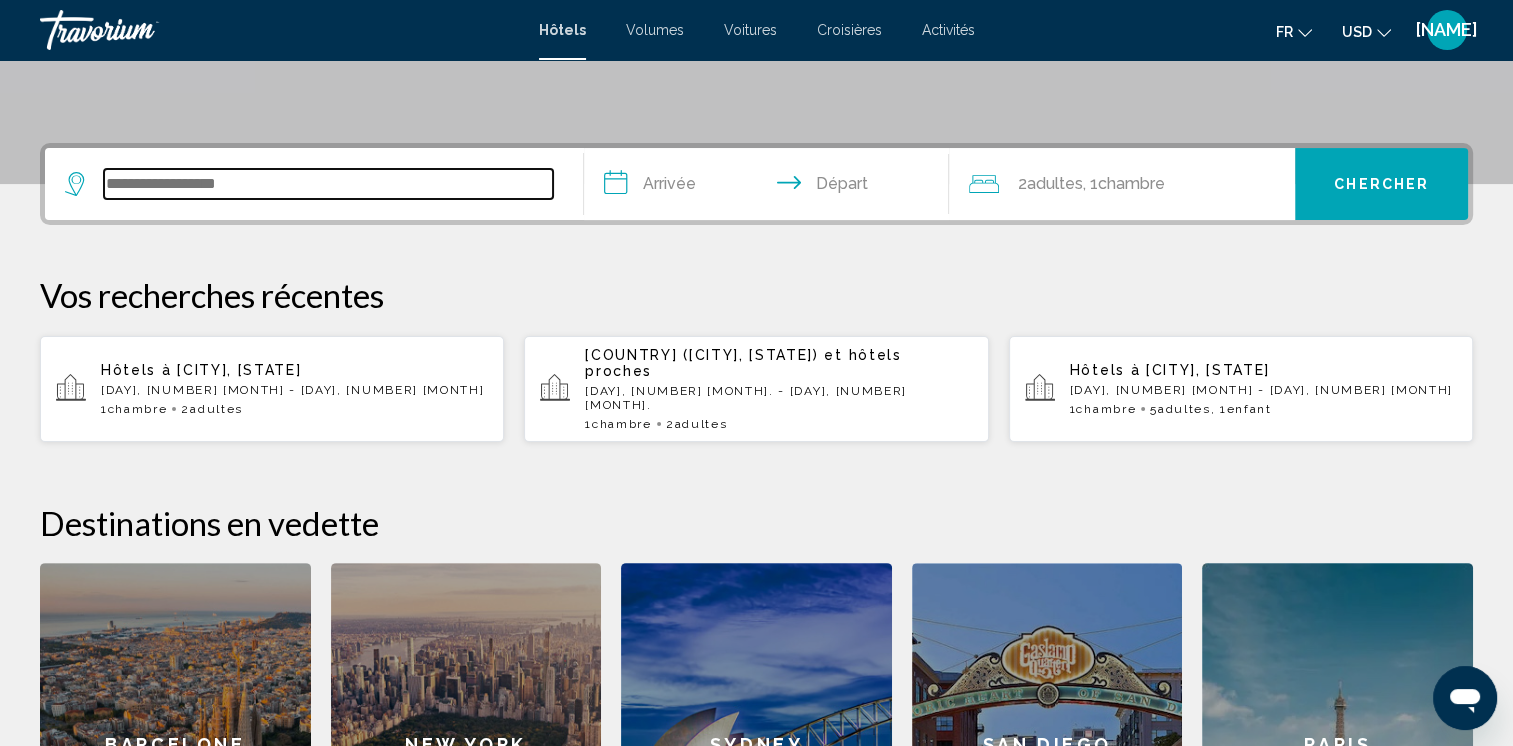 scroll, scrollTop: 493, scrollLeft: 0, axis: vertical 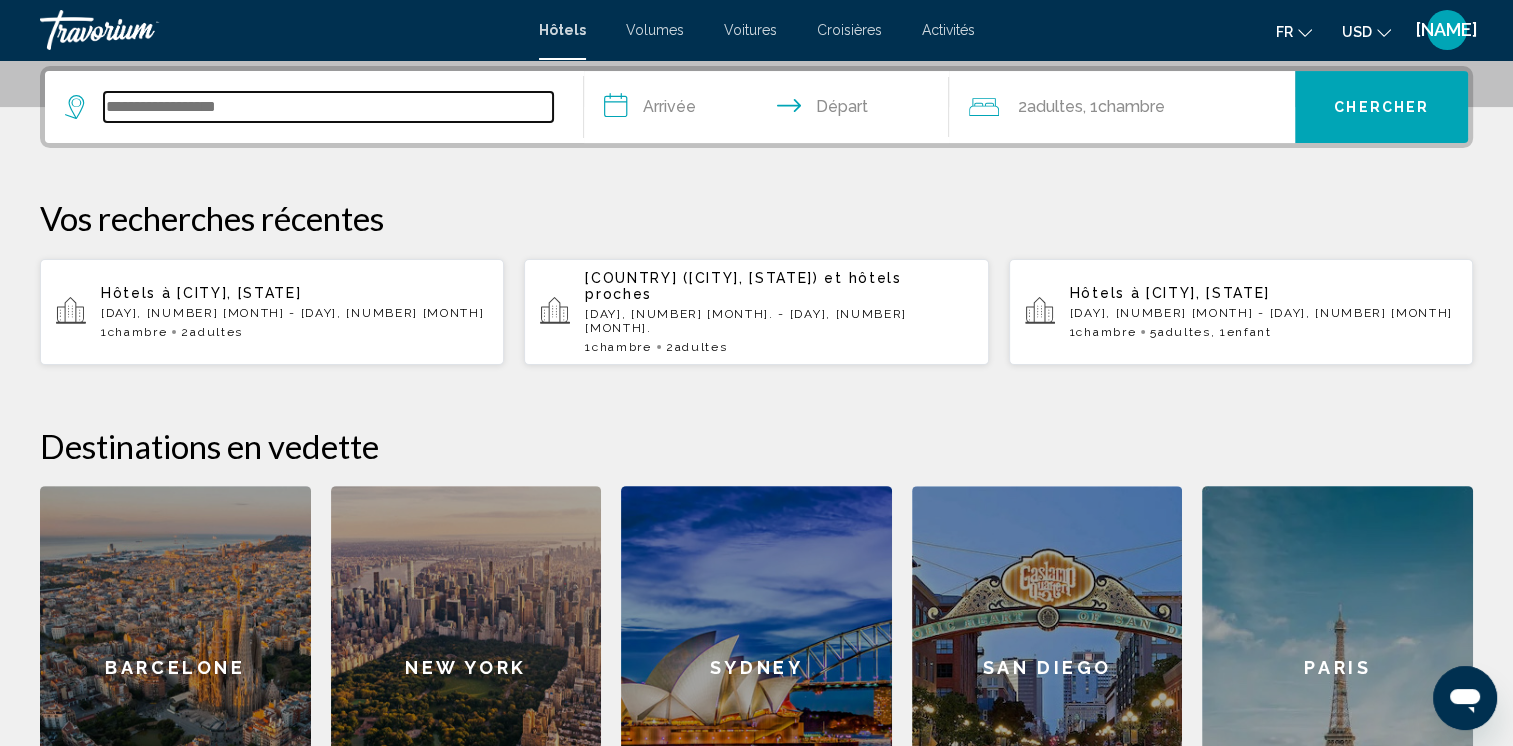 drag, startPoint x: 456, startPoint y: 102, endPoint x: 680, endPoint y: -26, distance: 257.99225 